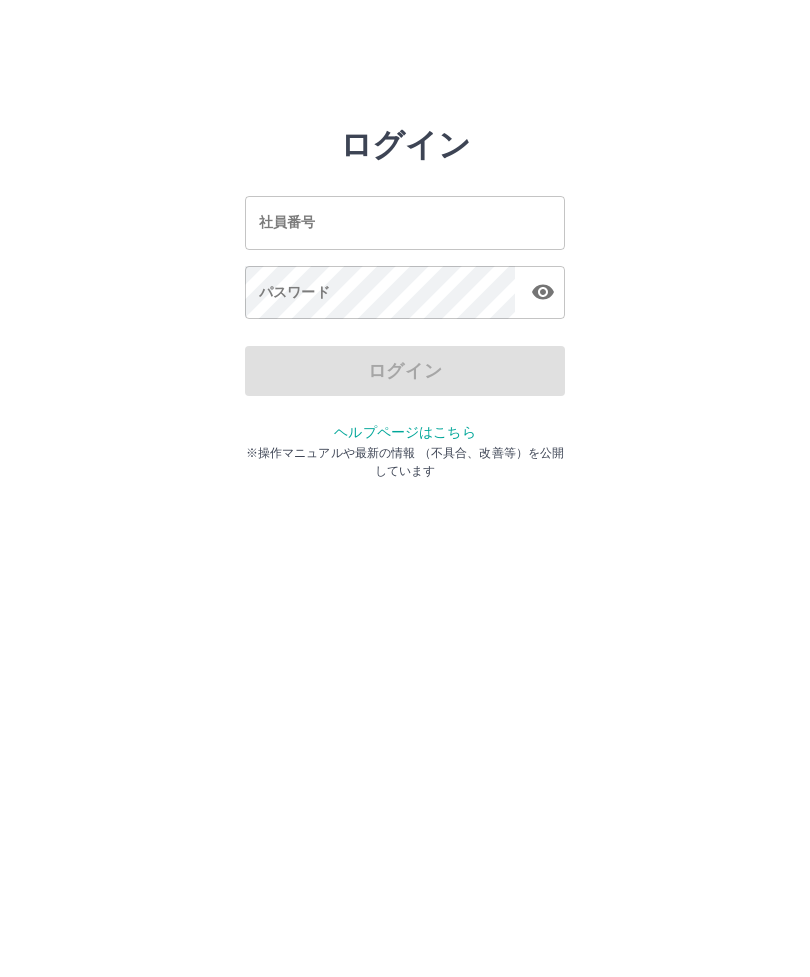 scroll, scrollTop: 0, scrollLeft: 0, axis: both 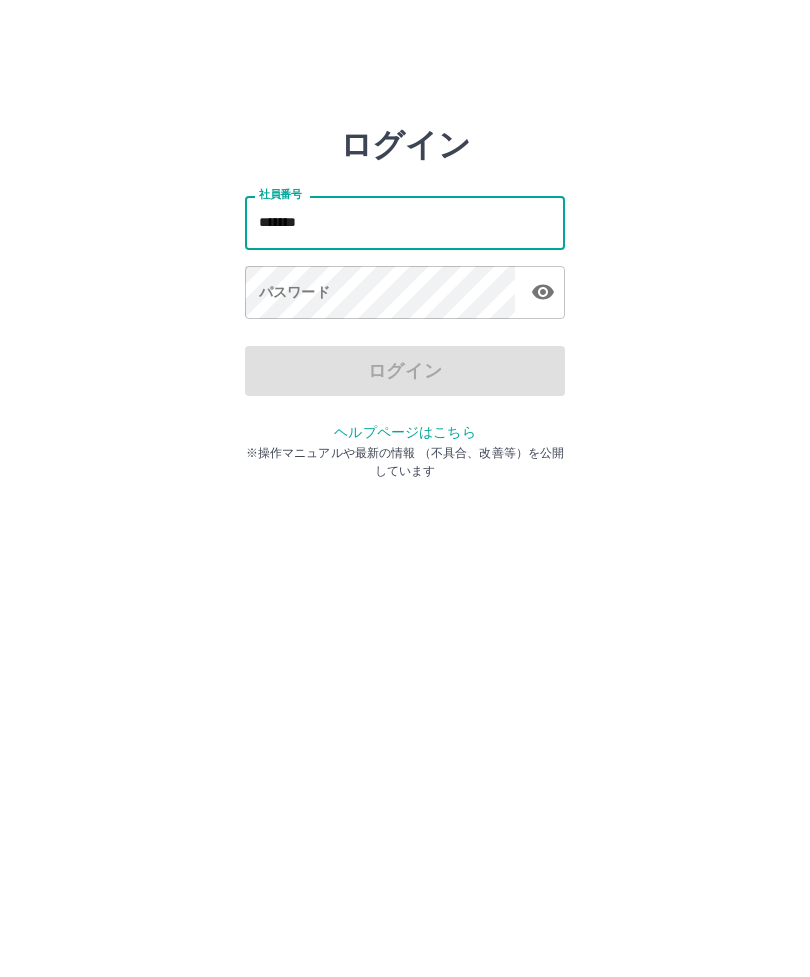 click on "*******" at bounding box center (405, 222) 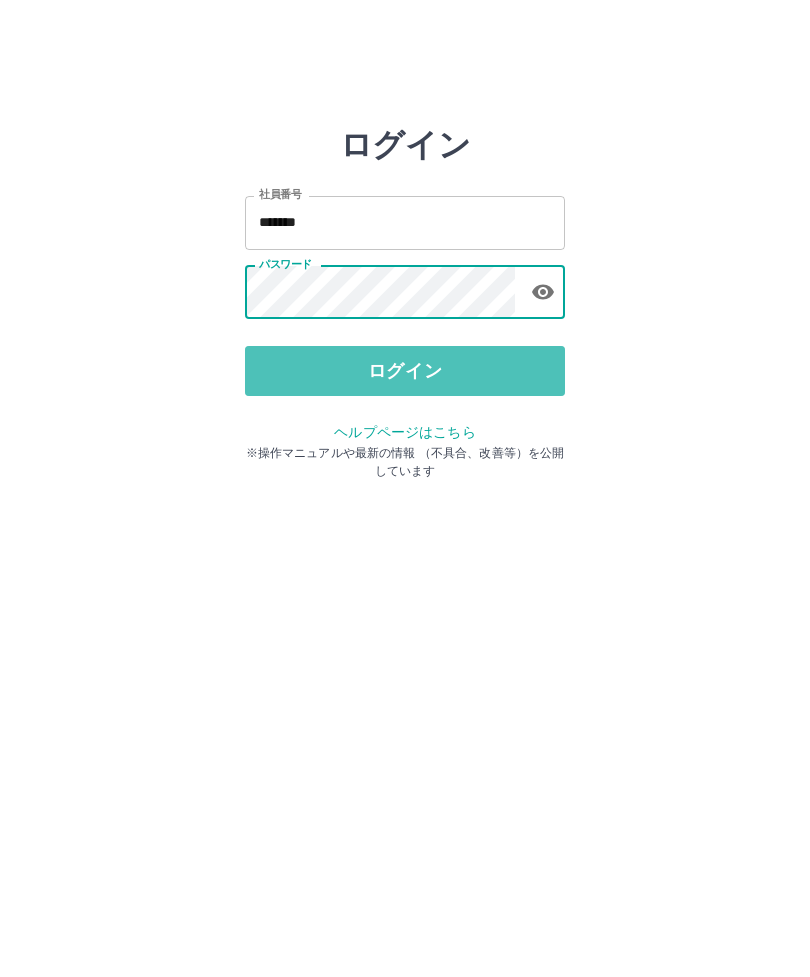 click on "ログイン" at bounding box center (405, 371) 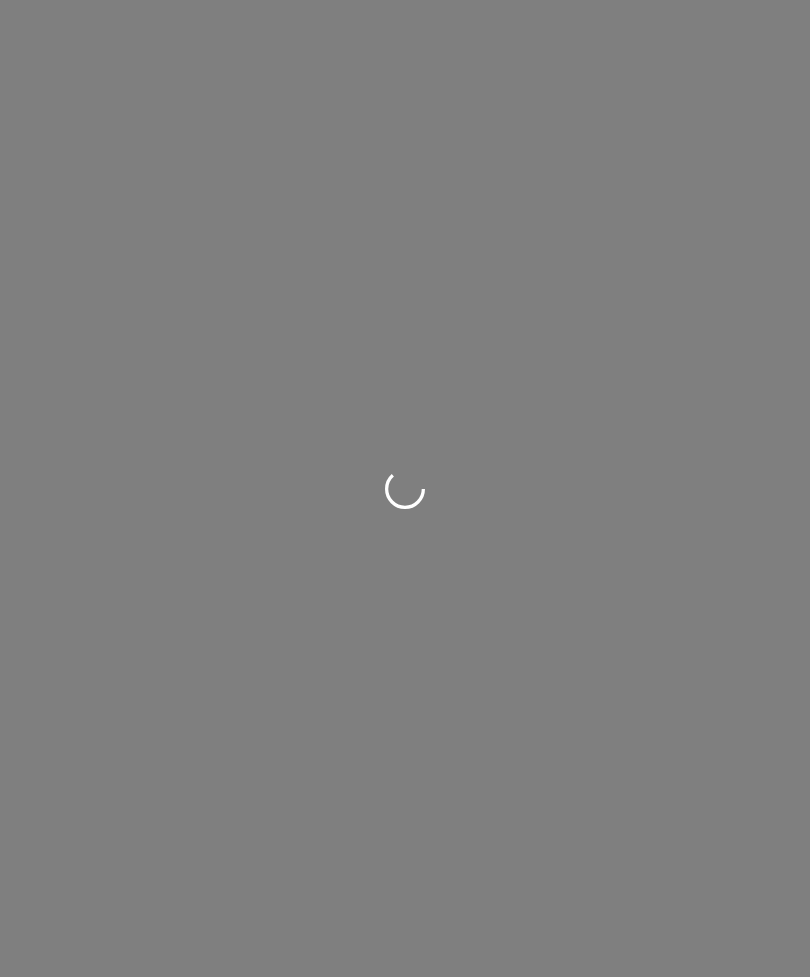 scroll, scrollTop: 0, scrollLeft: 0, axis: both 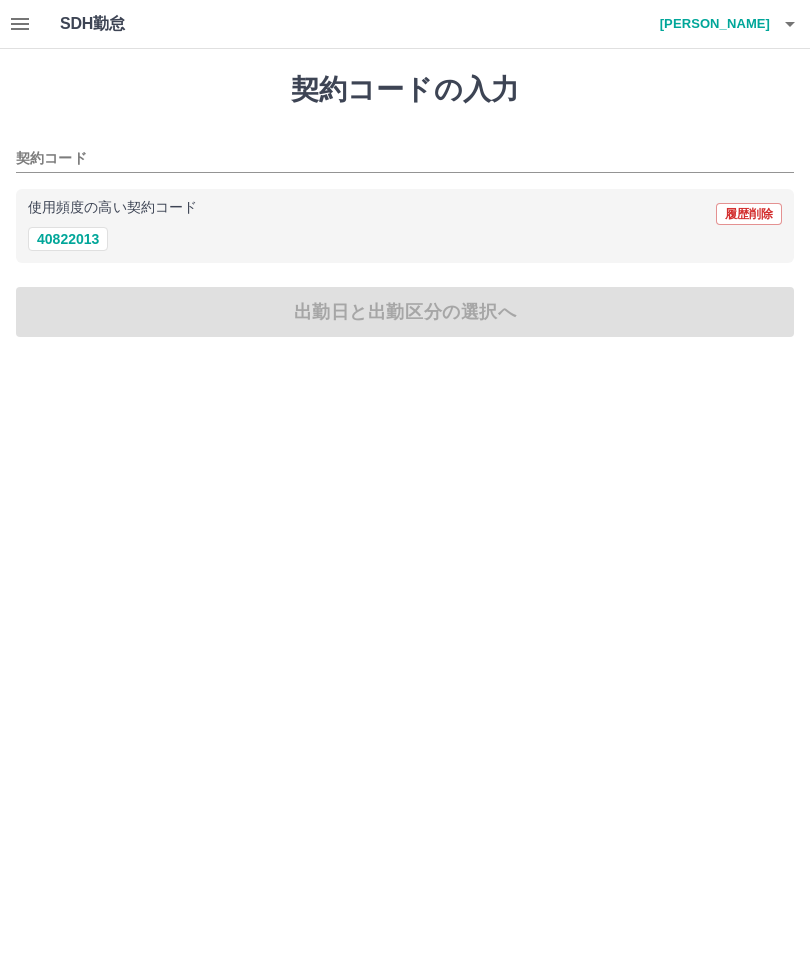click on "40822013" at bounding box center [68, 239] 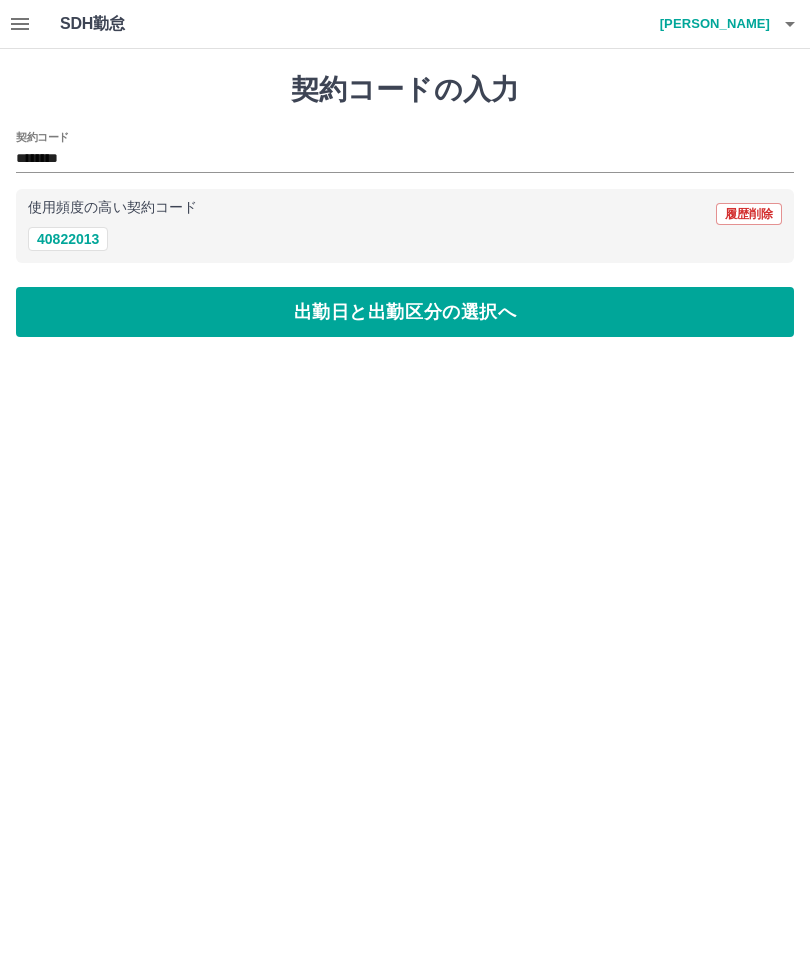 click on "出勤日と出勤区分の選択へ" at bounding box center [405, 312] 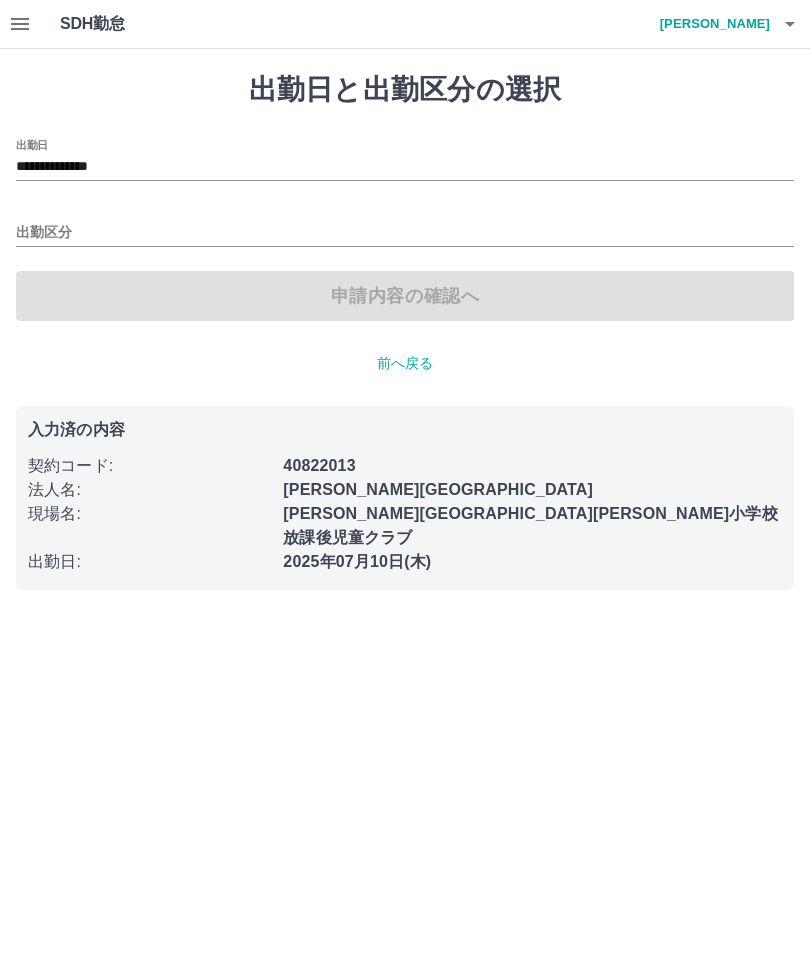 click on "出勤区分" at bounding box center [405, 233] 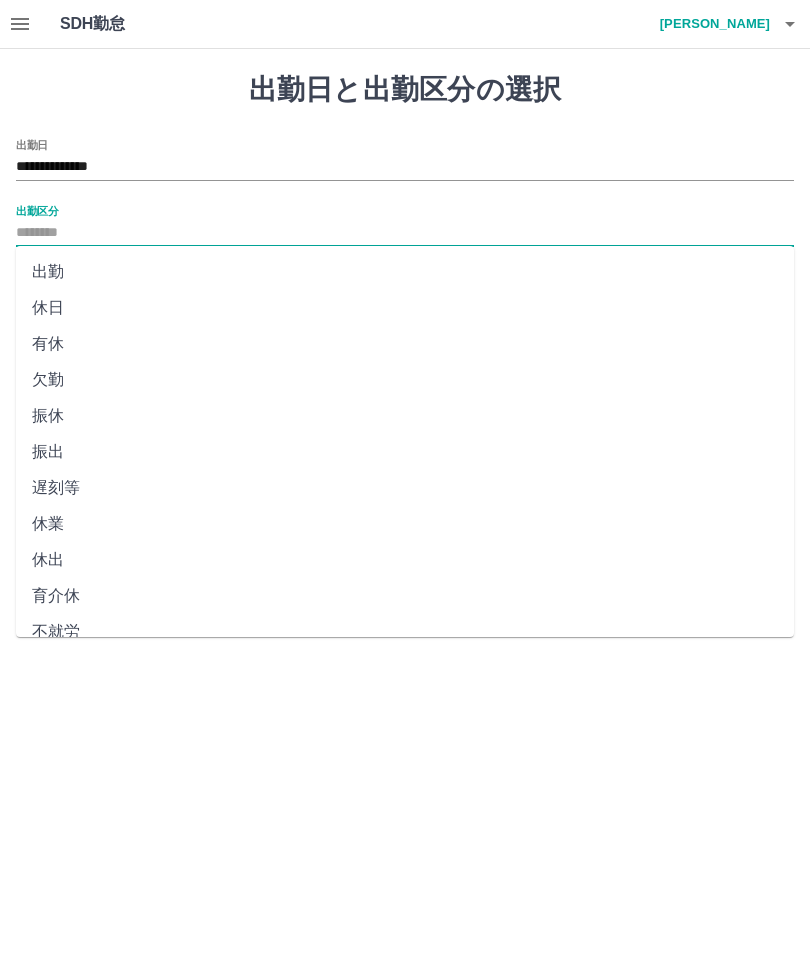 click on "出勤" at bounding box center (405, 272) 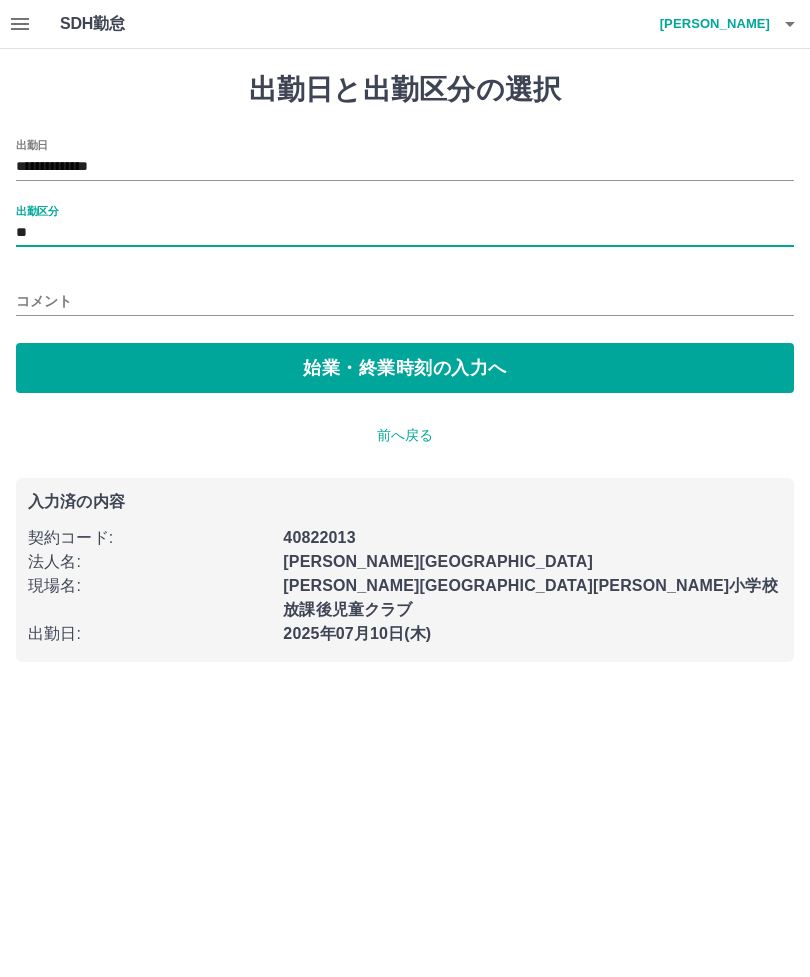 click on "始業・終業時刻の入力へ" at bounding box center [405, 368] 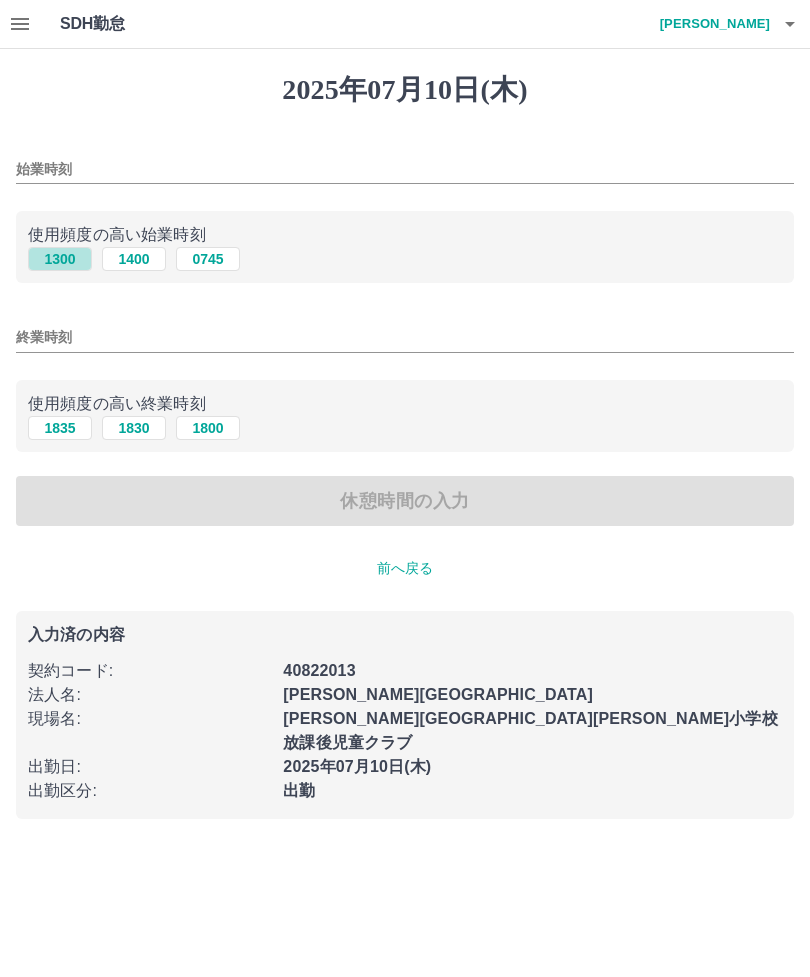 click on "1300" at bounding box center [60, 259] 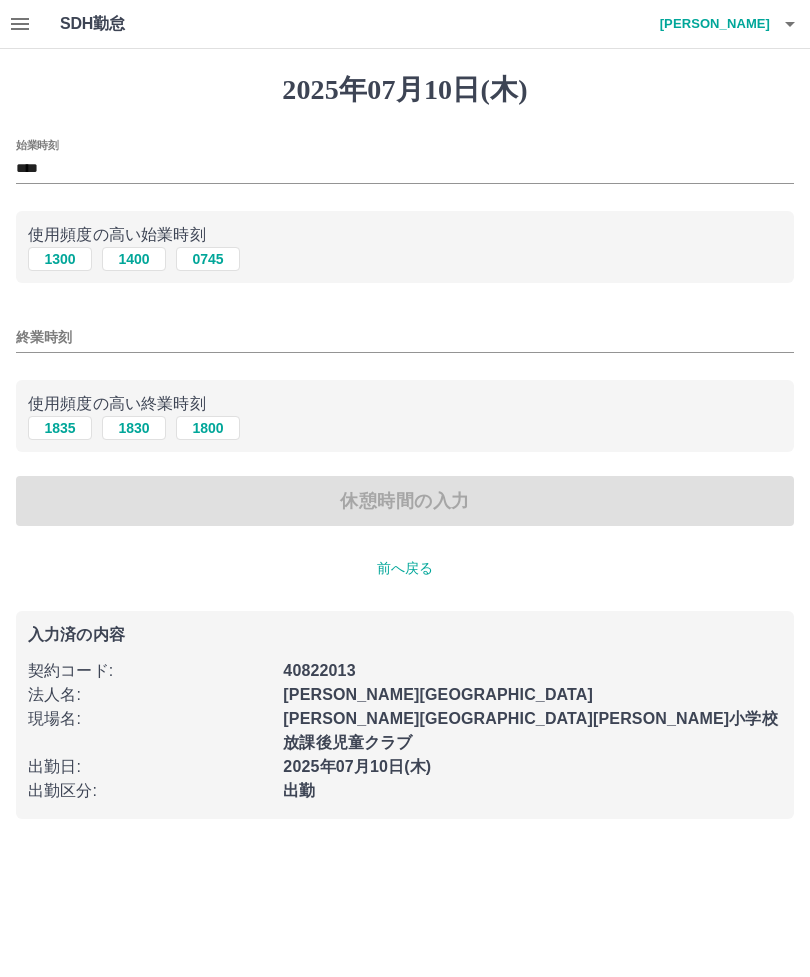 click on "1830" at bounding box center (134, 428) 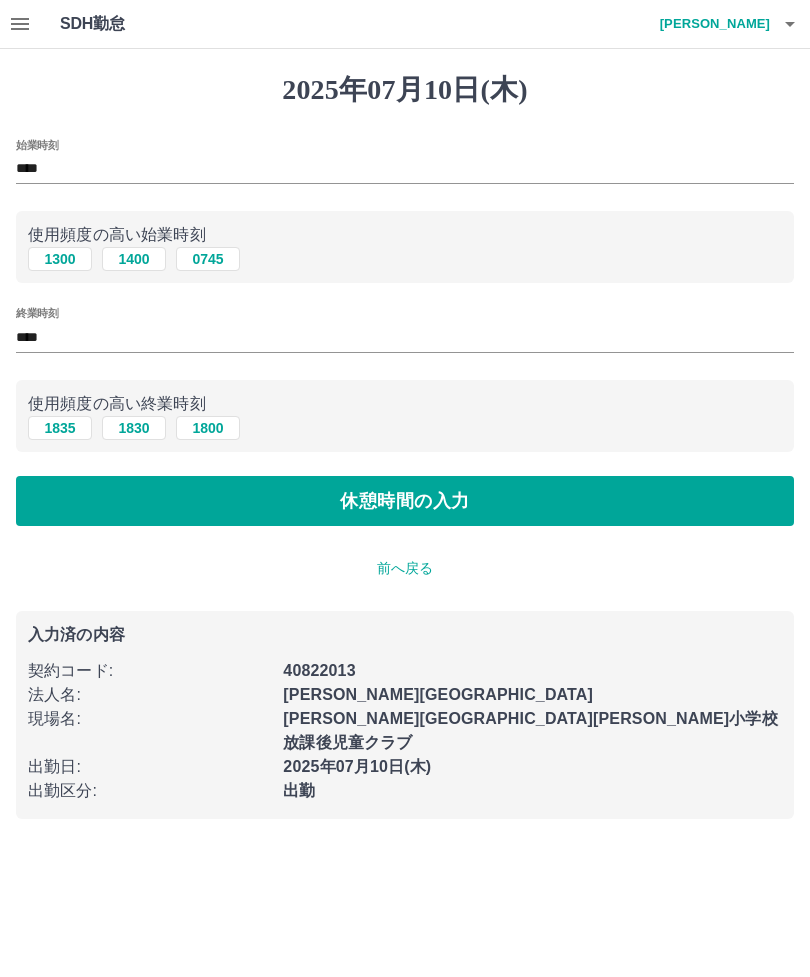 click on "休憩時間の入力" at bounding box center (405, 501) 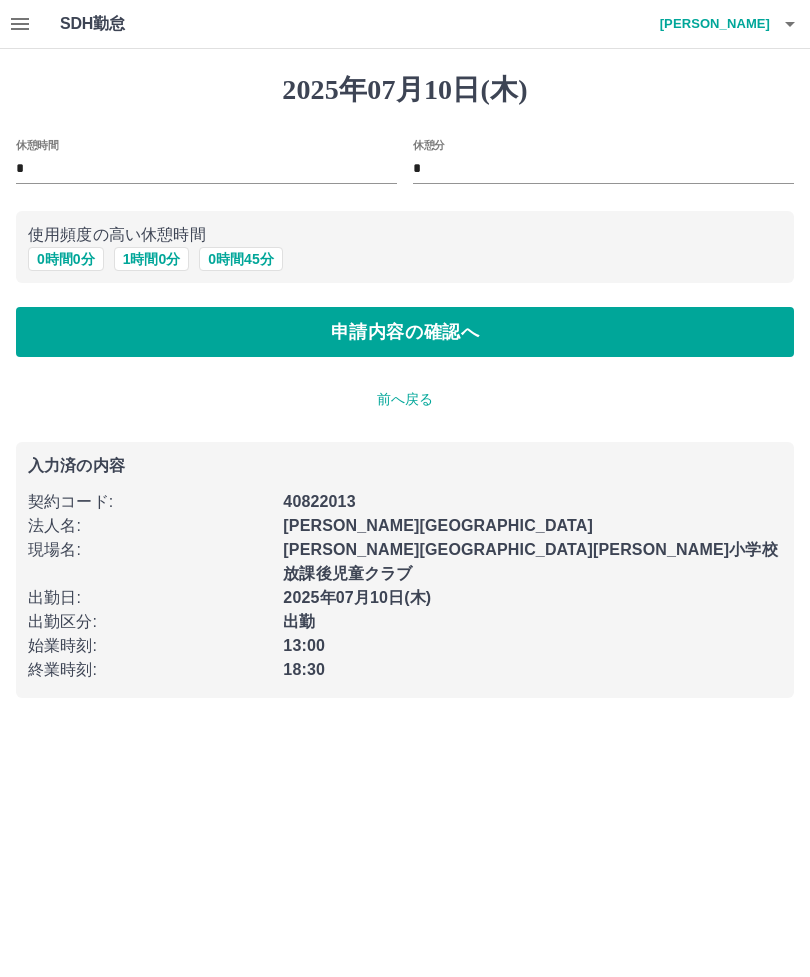 click on "0 時間 0 分" at bounding box center [66, 259] 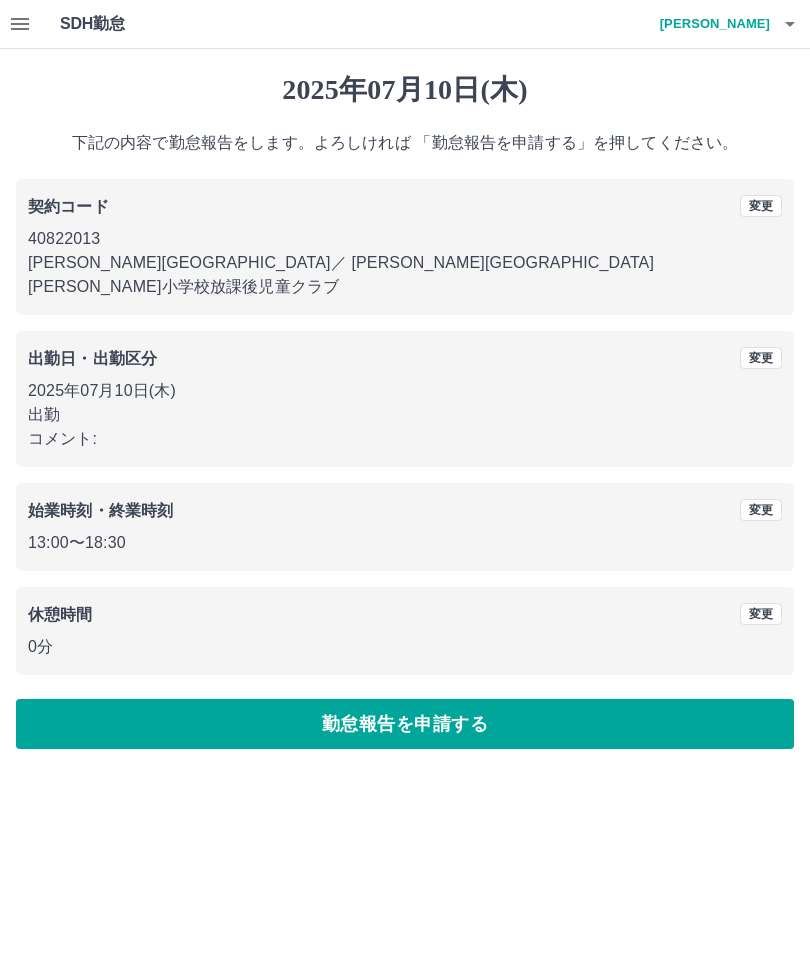 click on "勤怠報告を申請する" at bounding box center (405, 724) 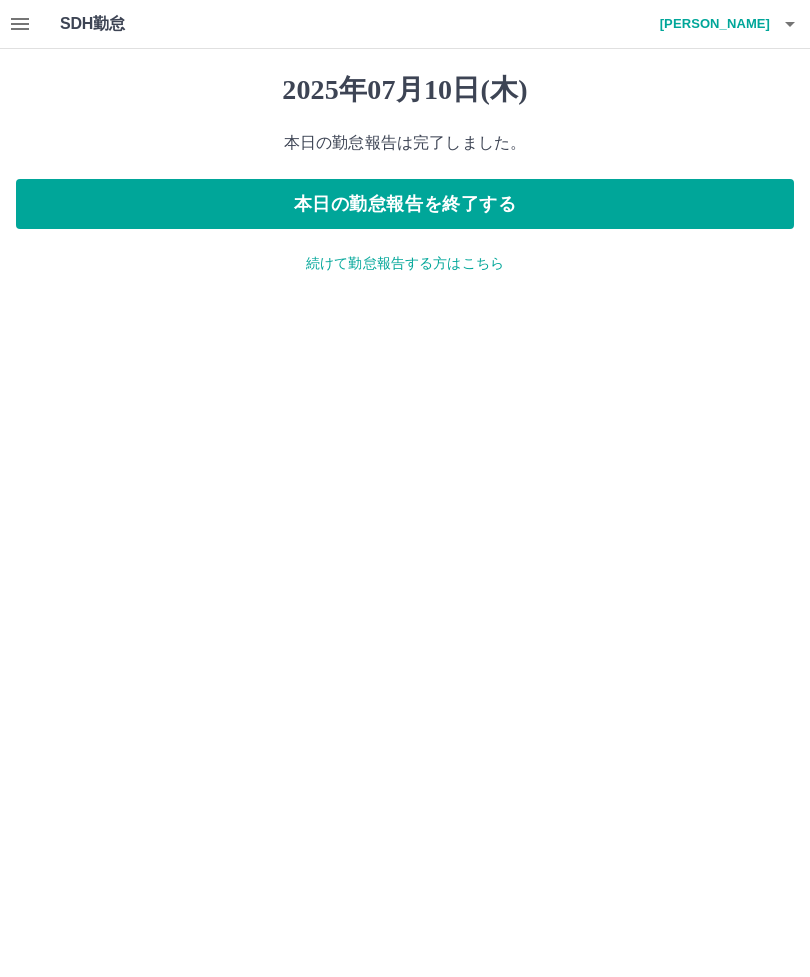 click at bounding box center [790, 24] 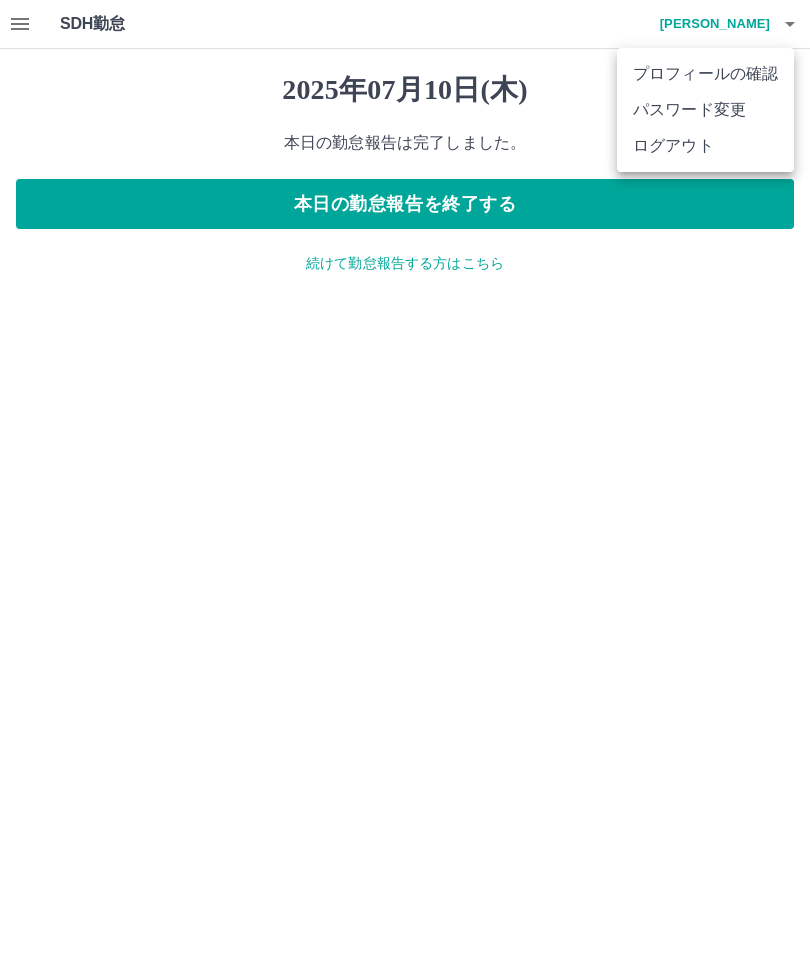 click on "ログアウト" at bounding box center [705, 146] 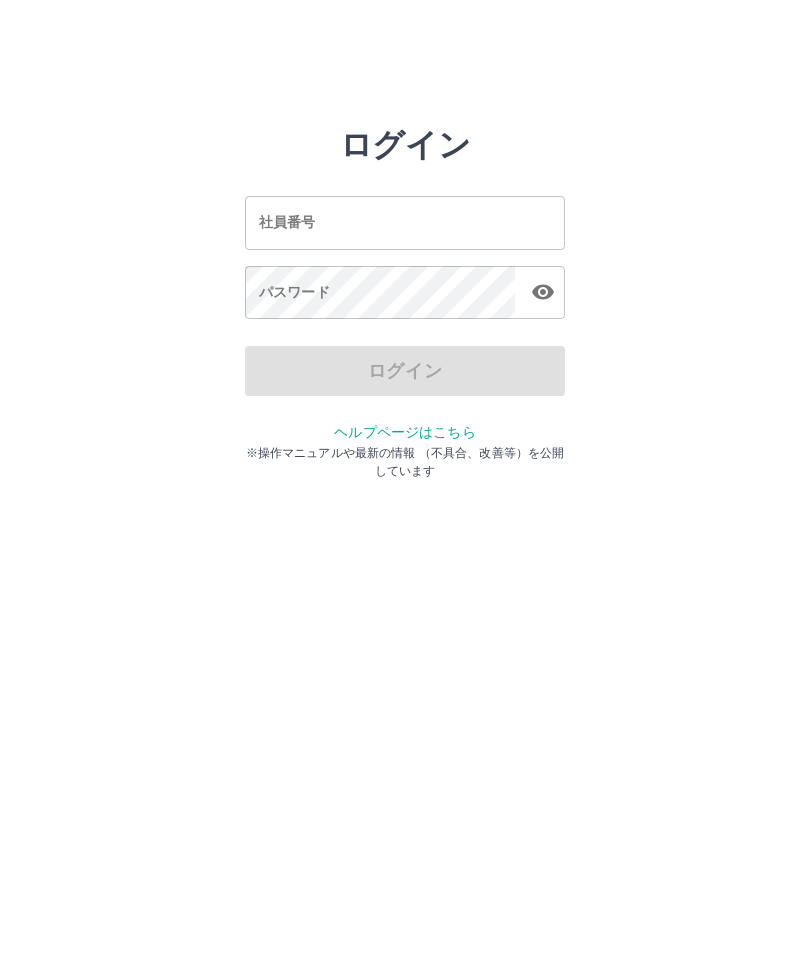 scroll, scrollTop: 0, scrollLeft: 0, axis: both 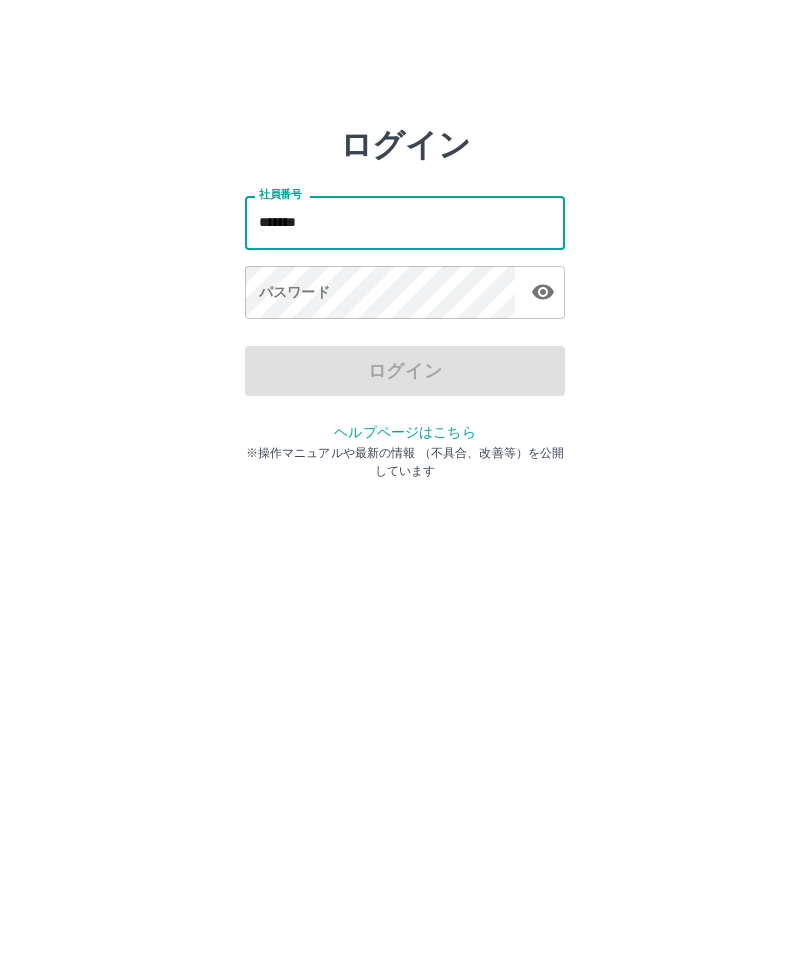 type on "*******" 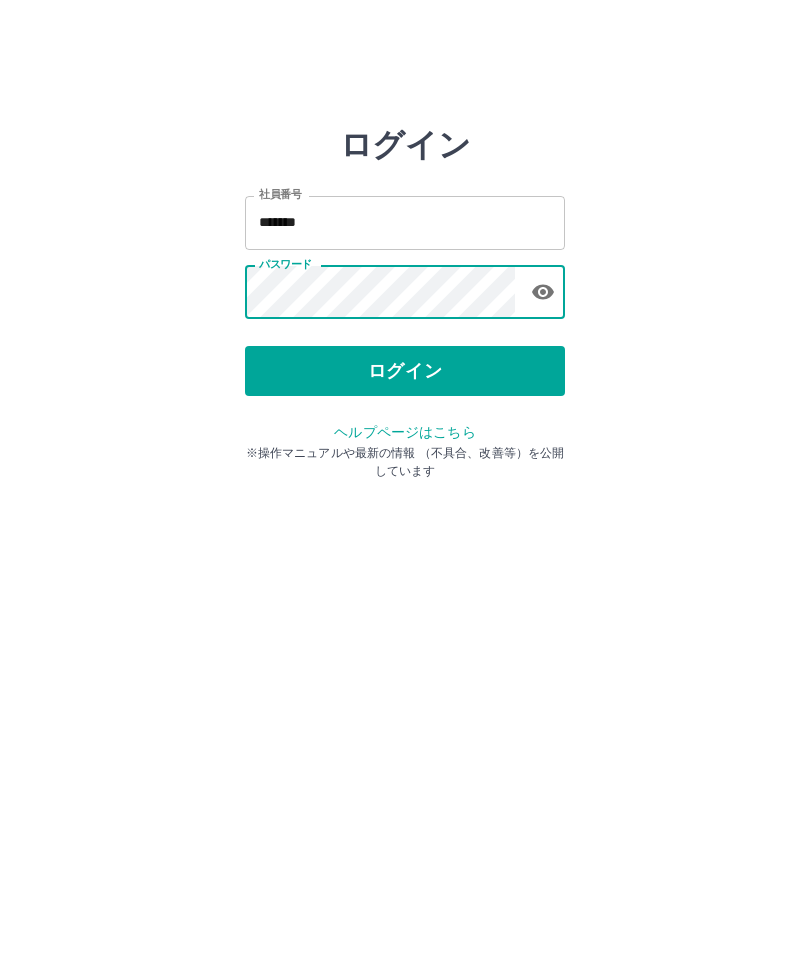 click on "ログイン" at bounding box center (405, 371) 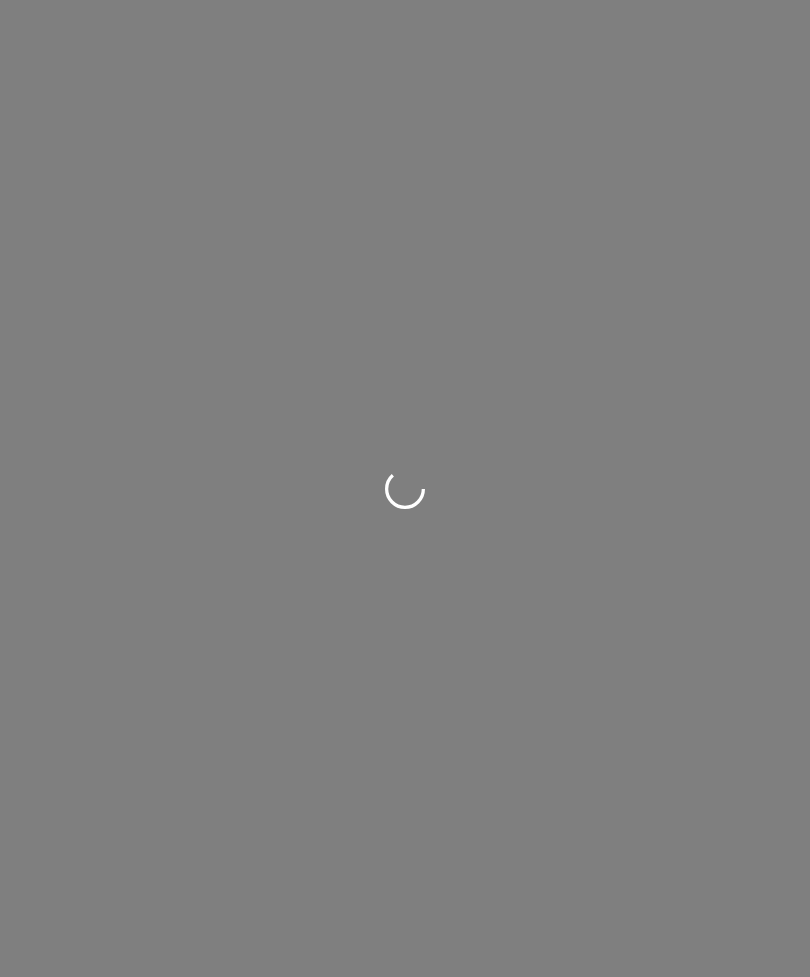 scroll, scrollTop: 0, scrollLeft: 0, axis: both 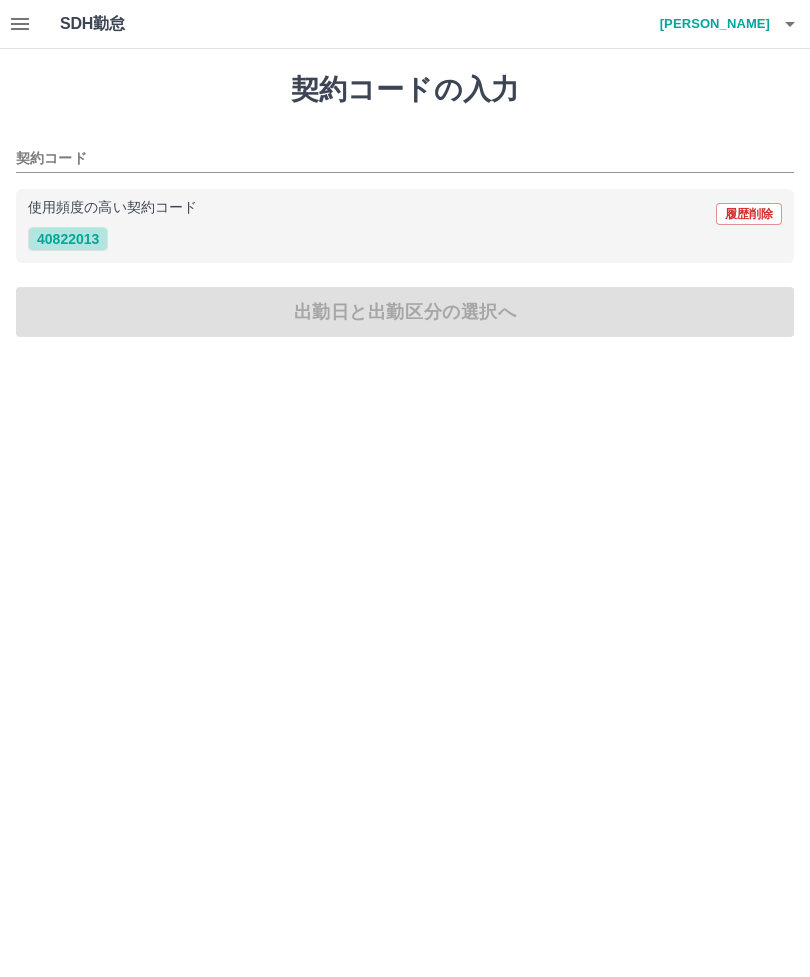 click on "40822013" at bounding box center [68, 239] 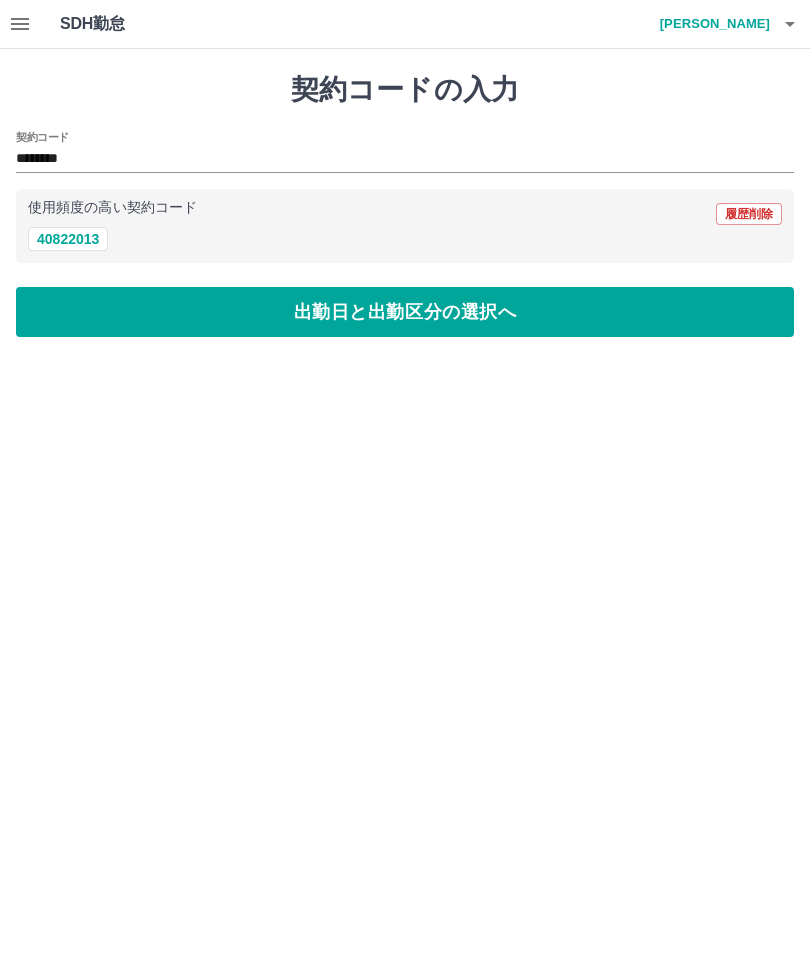 click on "出勤日と出勤区分の選択へ" at bounding box center [405, 312] 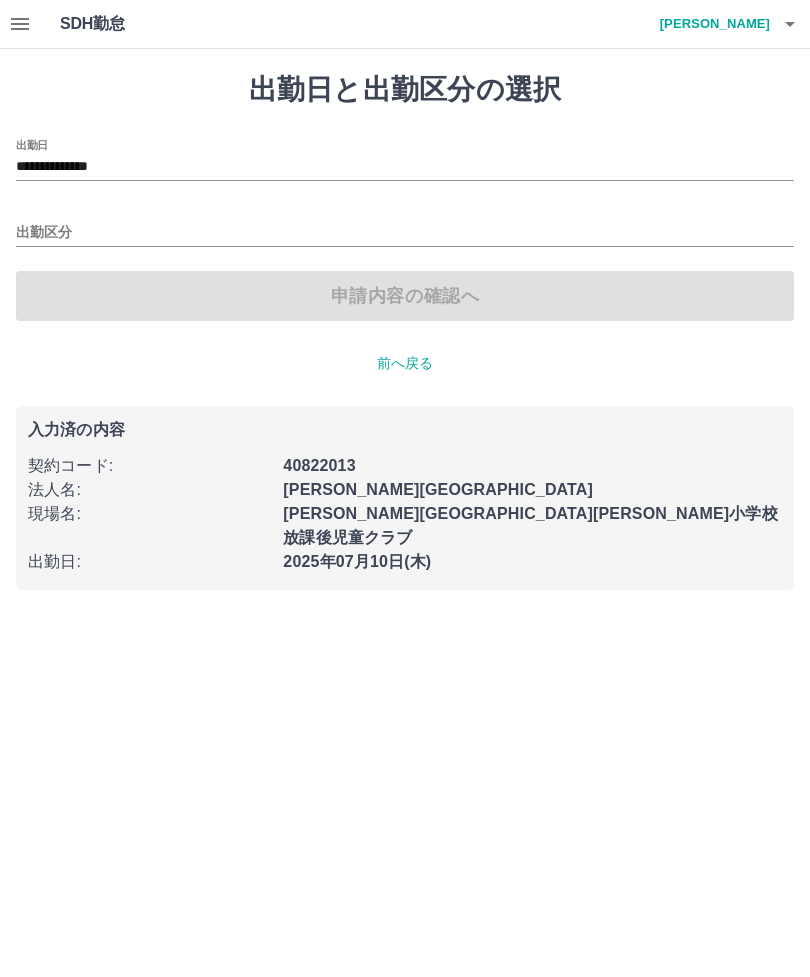 click on "出勤区分" at bounding box center [405, 233] 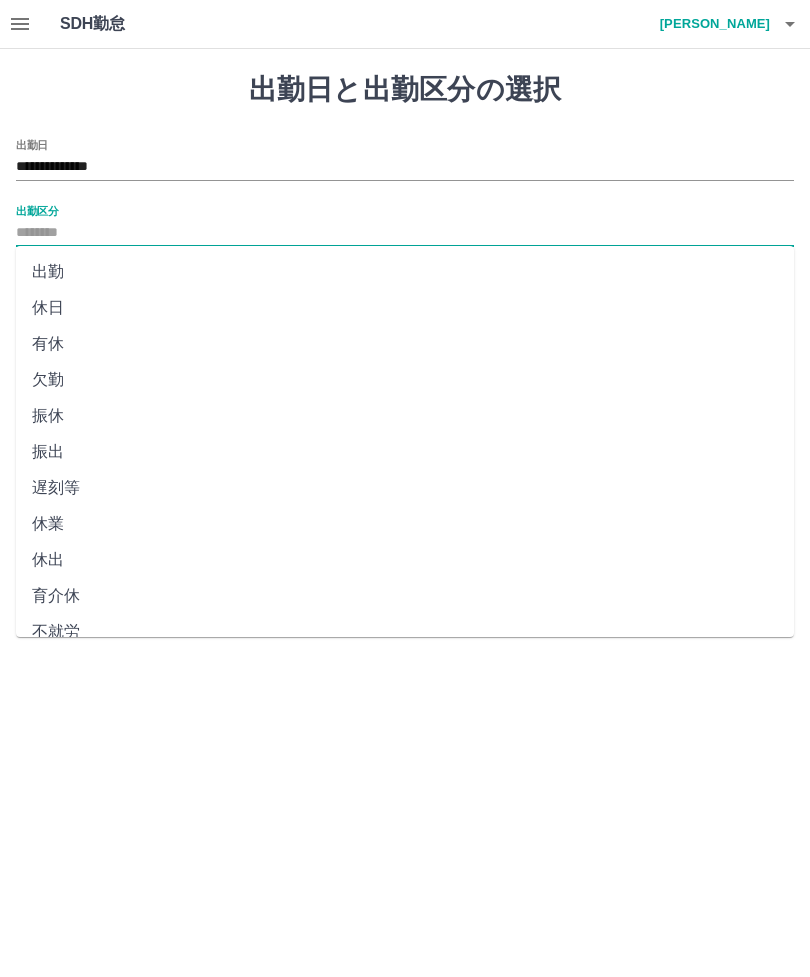 click on "出勤" at bounding box center (405, 272) 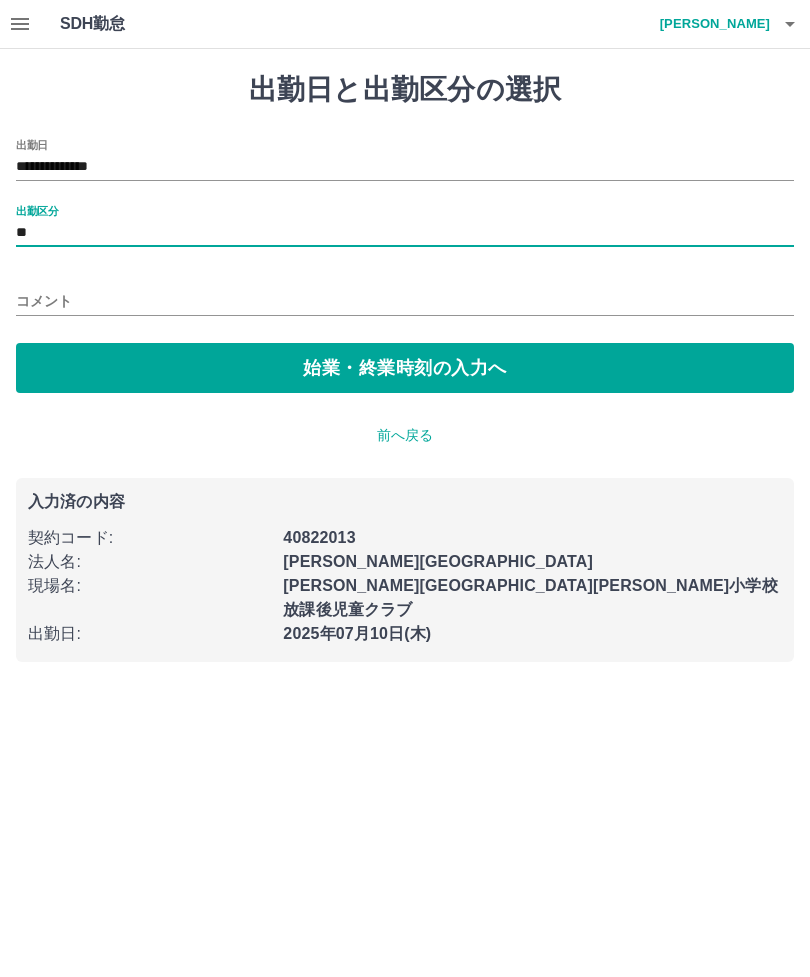 click on "始業・終業時刻の入力へ" at bounding box center (405, 368) 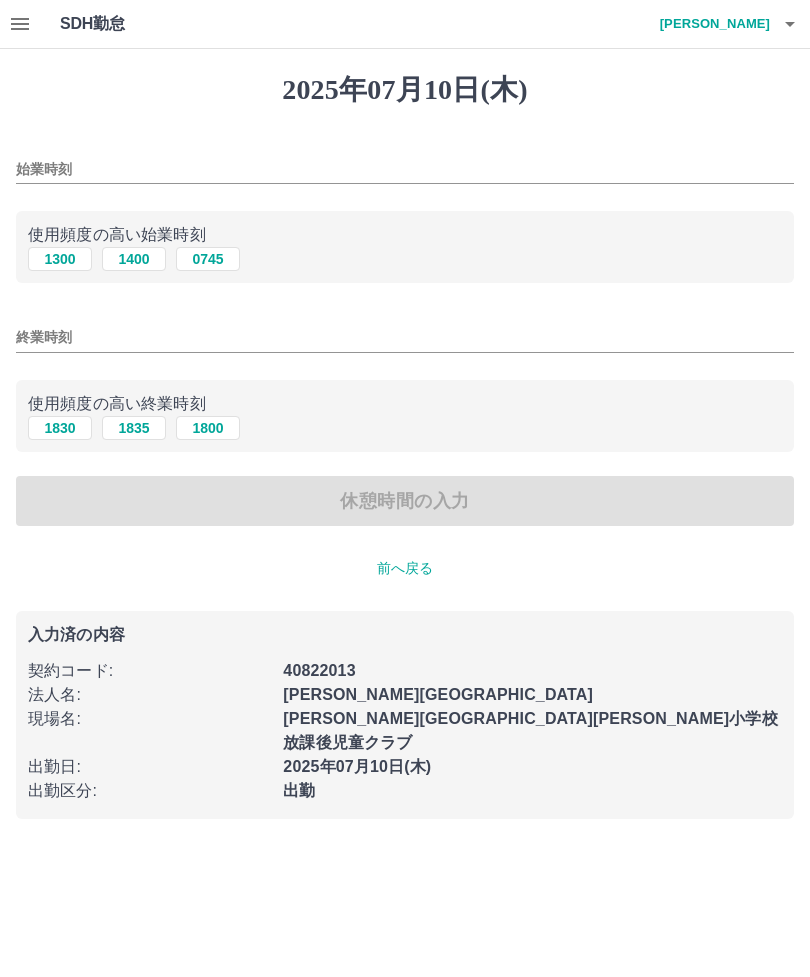 click on "1300" at bounding box center (60, 259) 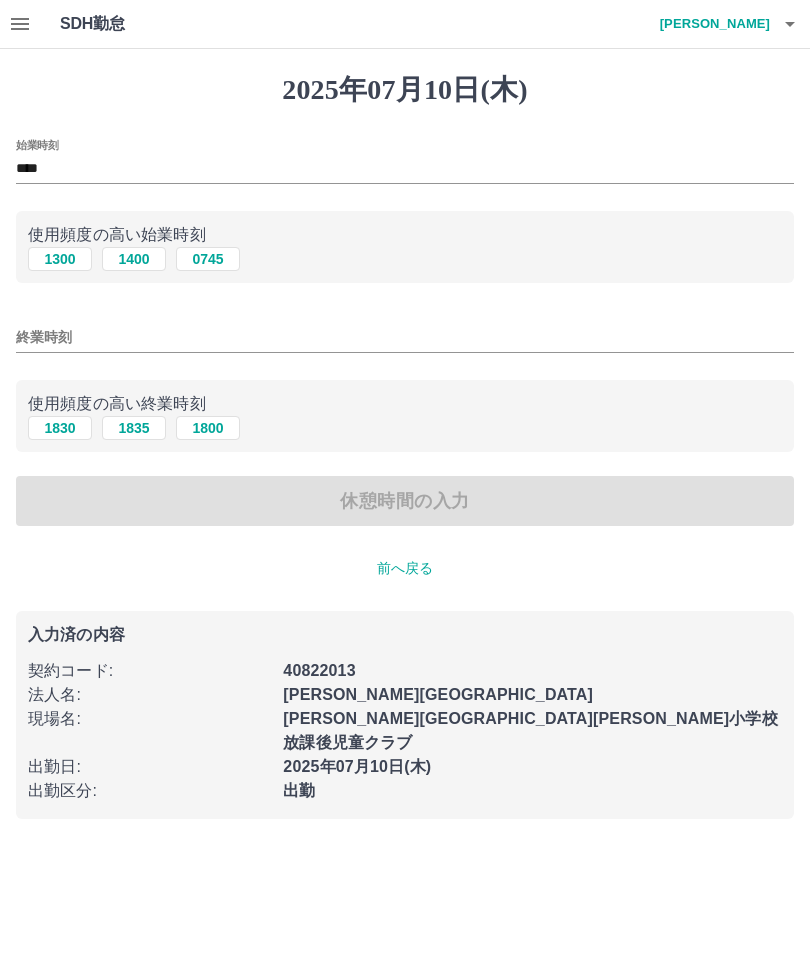click on "1835" at bounding box center [134, 428] 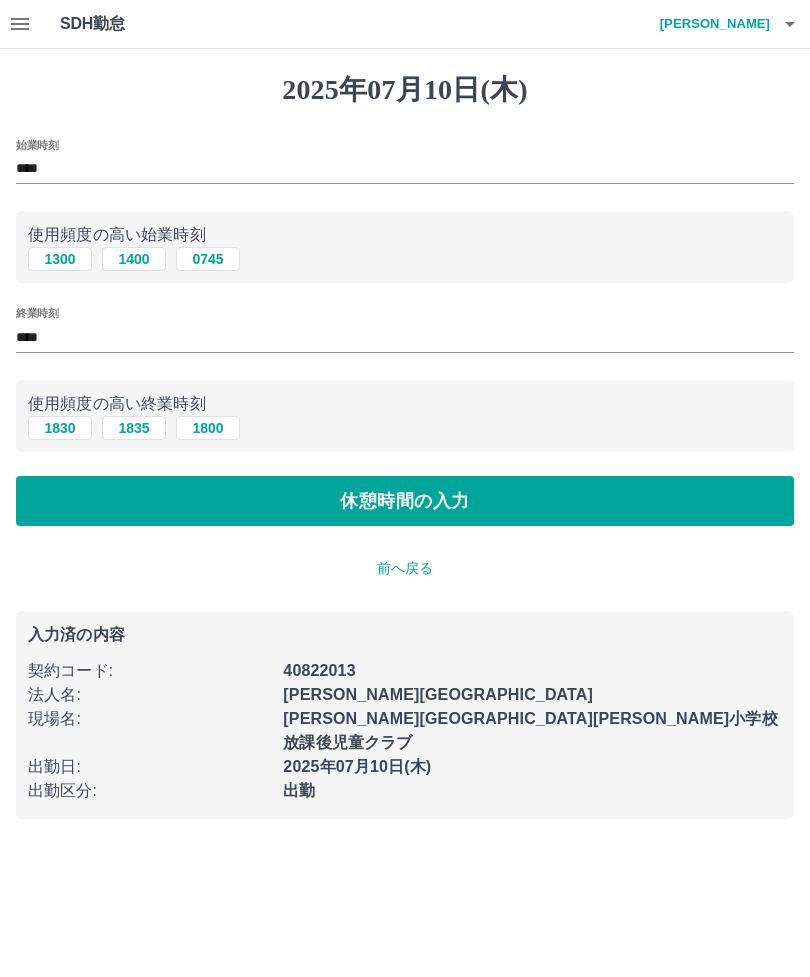 click on "休憩時間の入力" at bounding box center [405, 501] 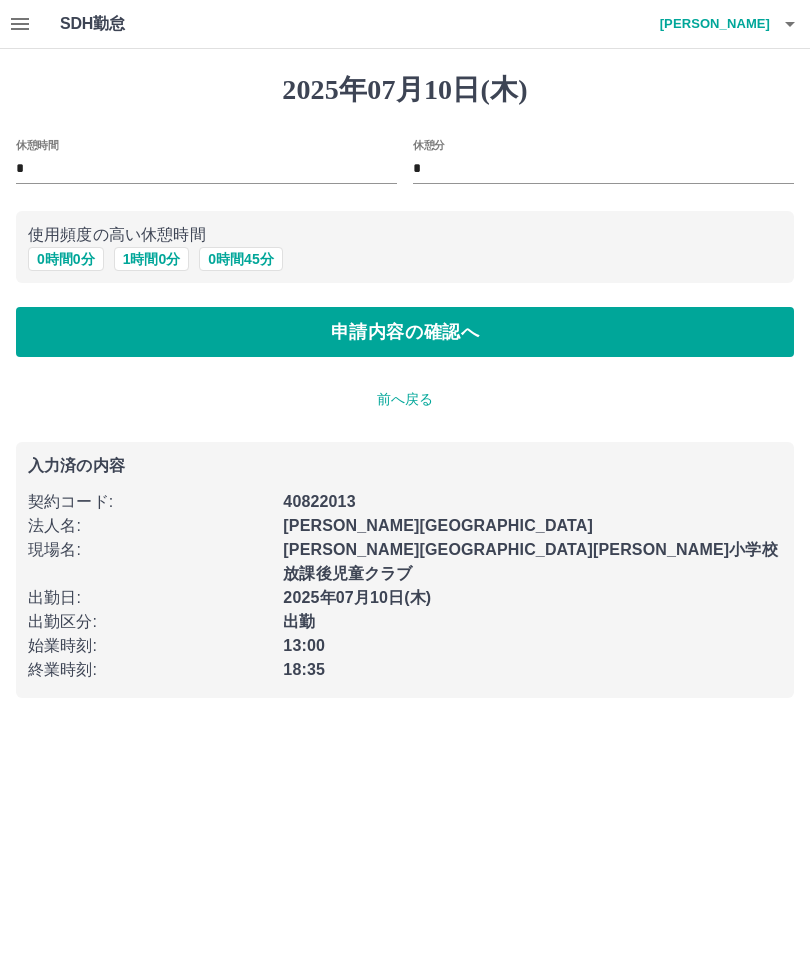 click on "申請内容の確認へ" at bounding box center (405, 332) 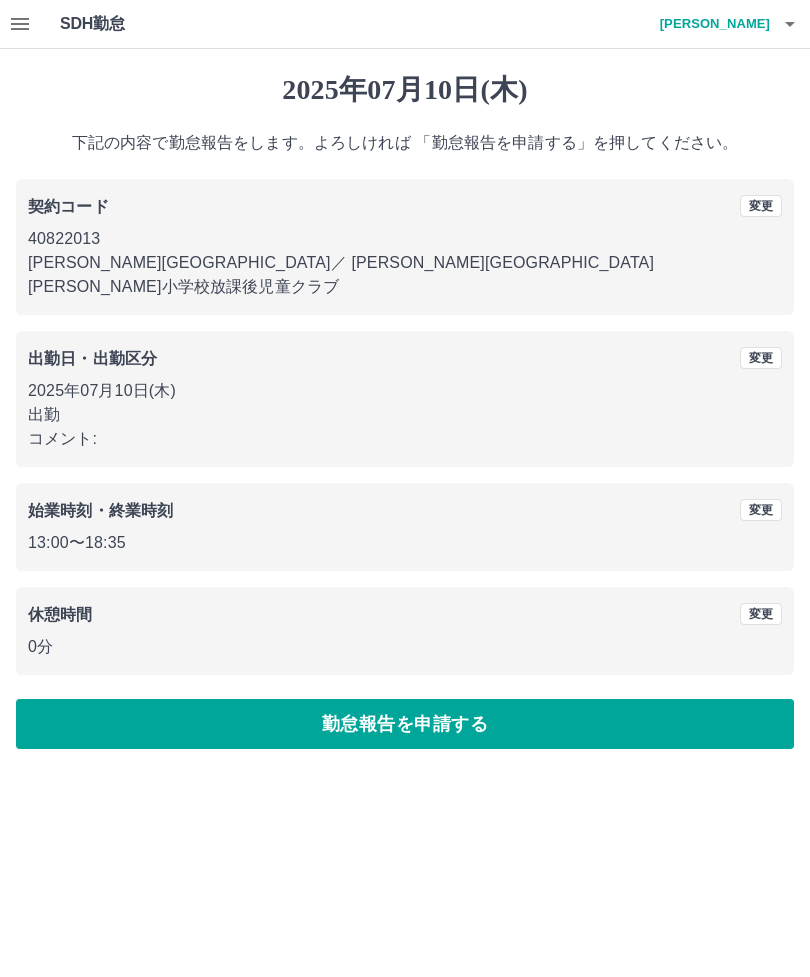 click on "勤怠報告を申請する" at bounding box center [405, 724] 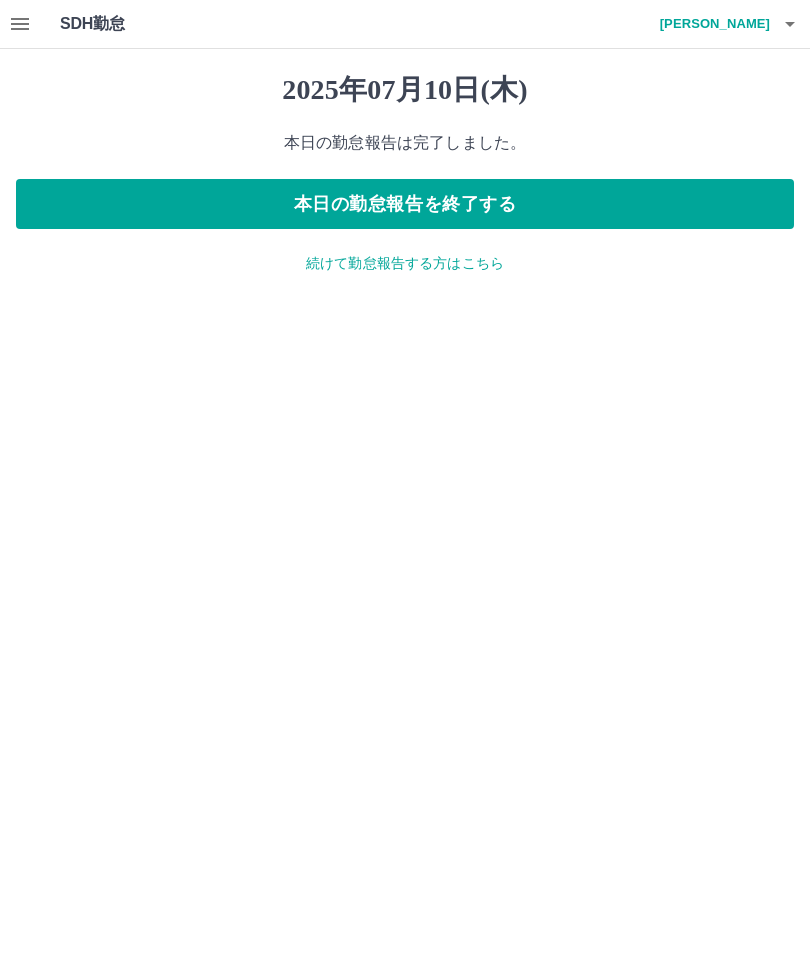 click on "本日の勤怠報告を終了する" at bounding box center [405, 204] 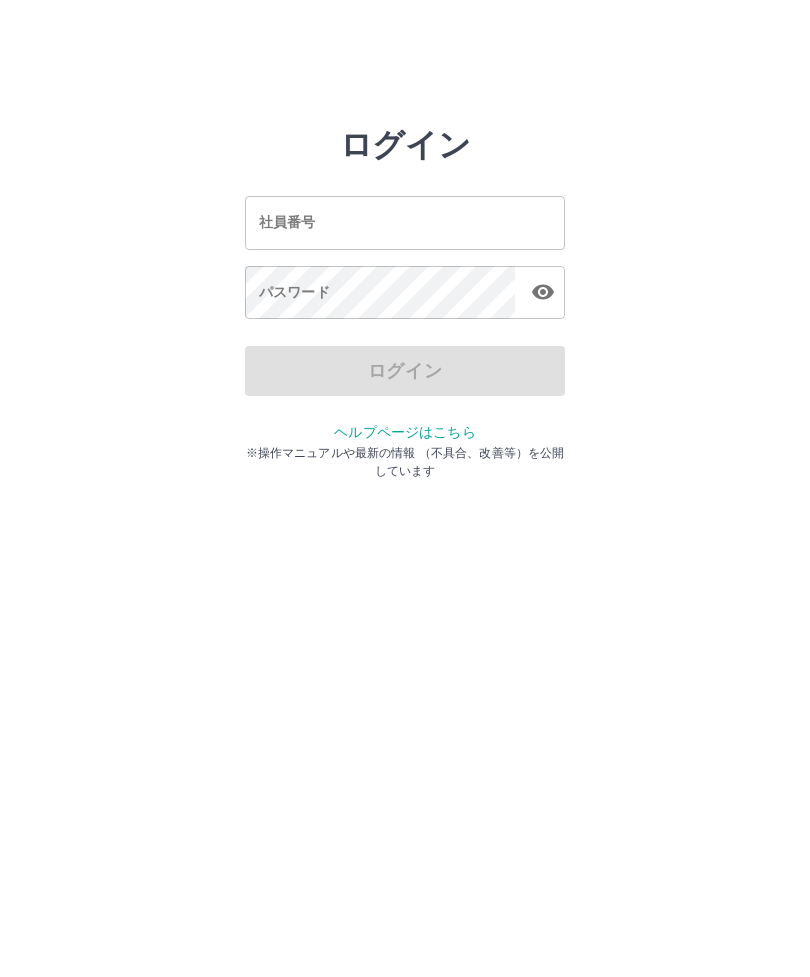 scroll, scrollTop: 0, scrollLeft: 0, axis: both 